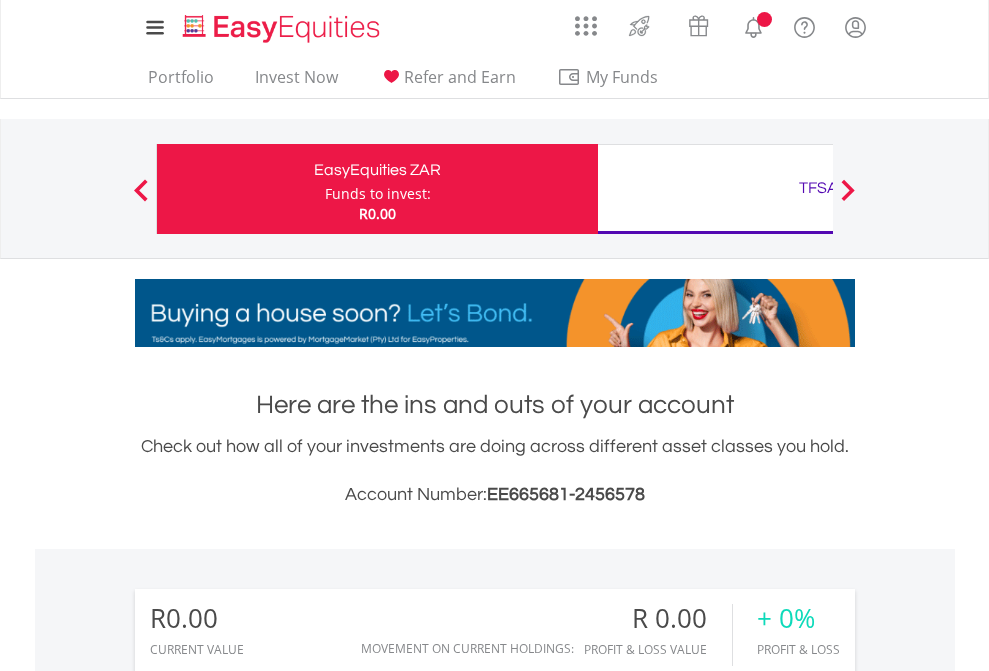 scroll, scrollTop: 0, scrollLeft: 0, axis: both 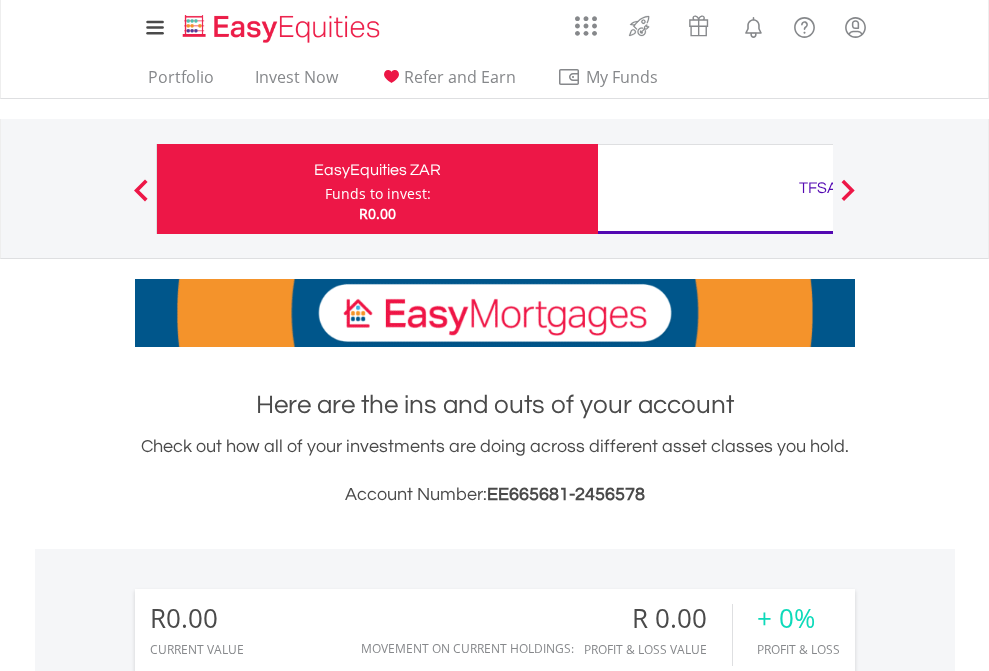 click on "Funds to invest:" at bounding box center [378, 194] 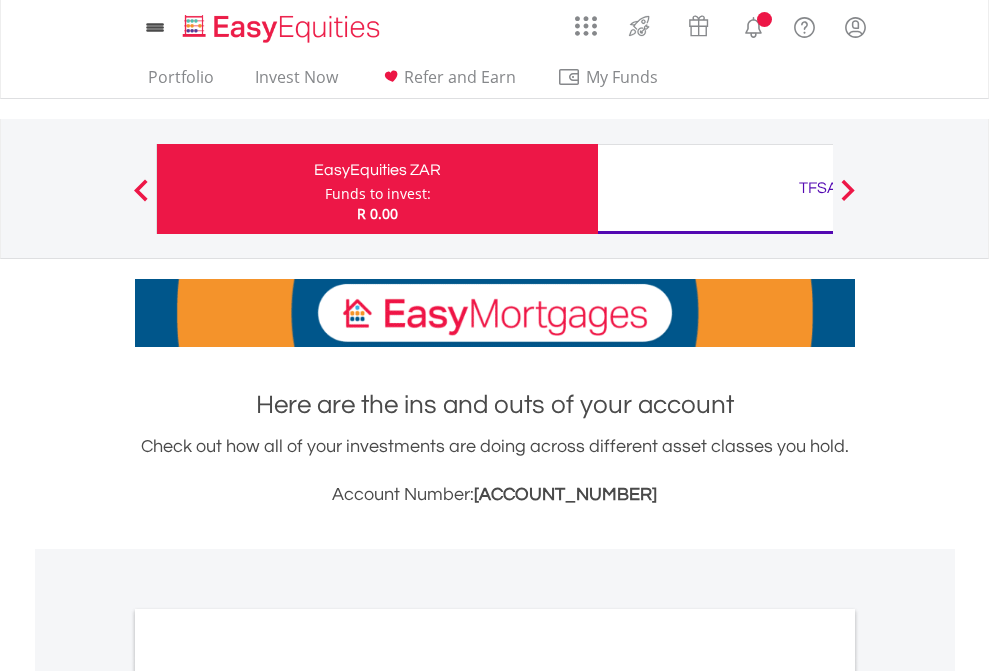 scroll, scrollTop: 0, scrollLeft: 0, axis: both 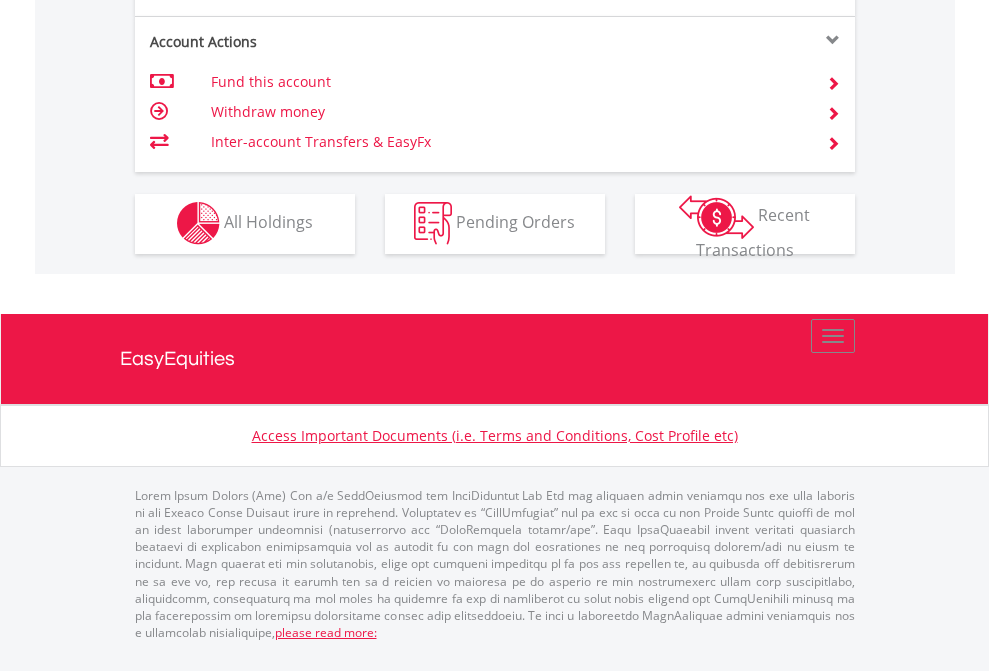 click on "Investment types" at bounding box center (706, -353) 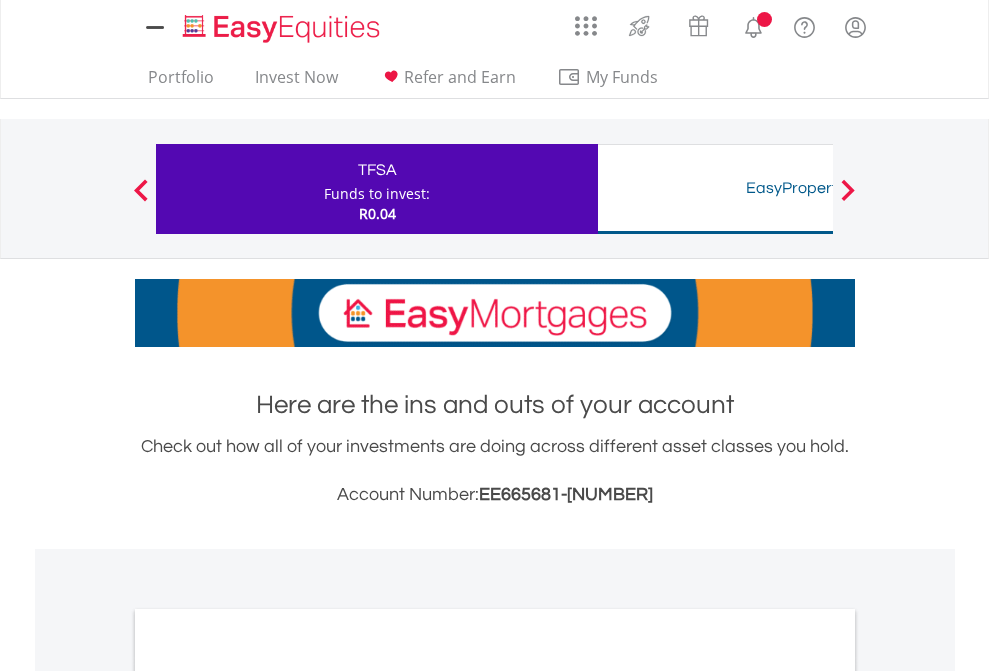 scroll, scrollTop: 0, scrollLeft: 0, axis: both 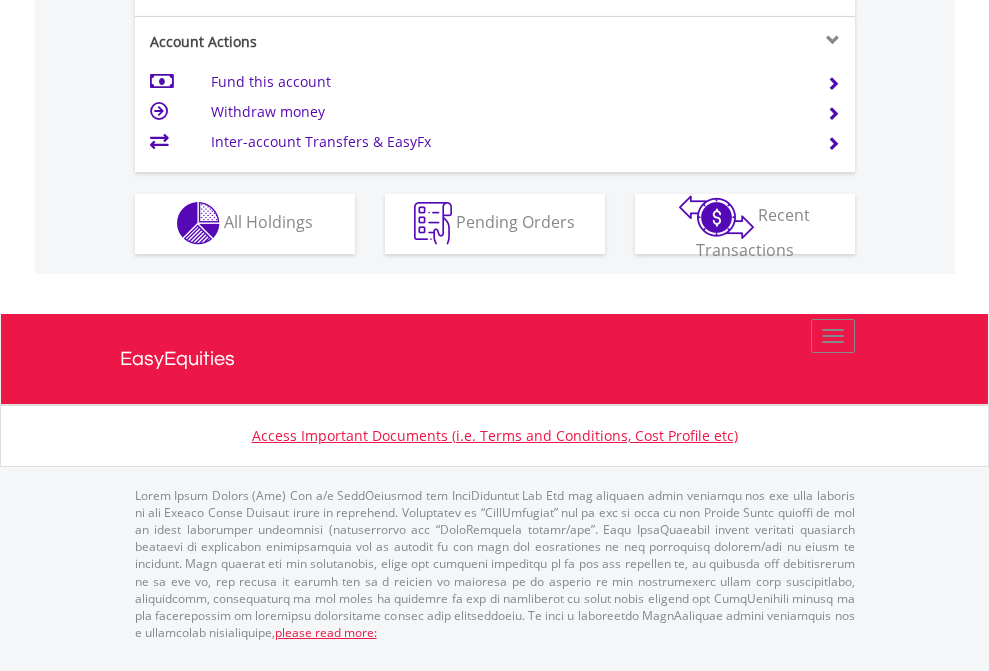 click on "Investment types" at bounding box center (706, -353) 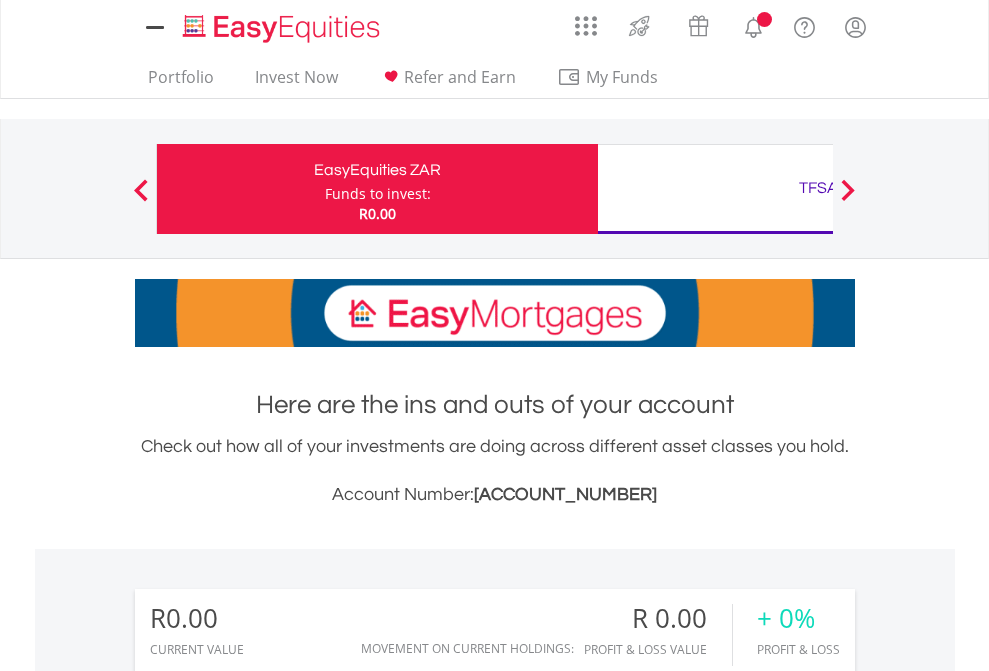 scroll, scrollTop: 1202, scrollLeft: 0, axis: vertical 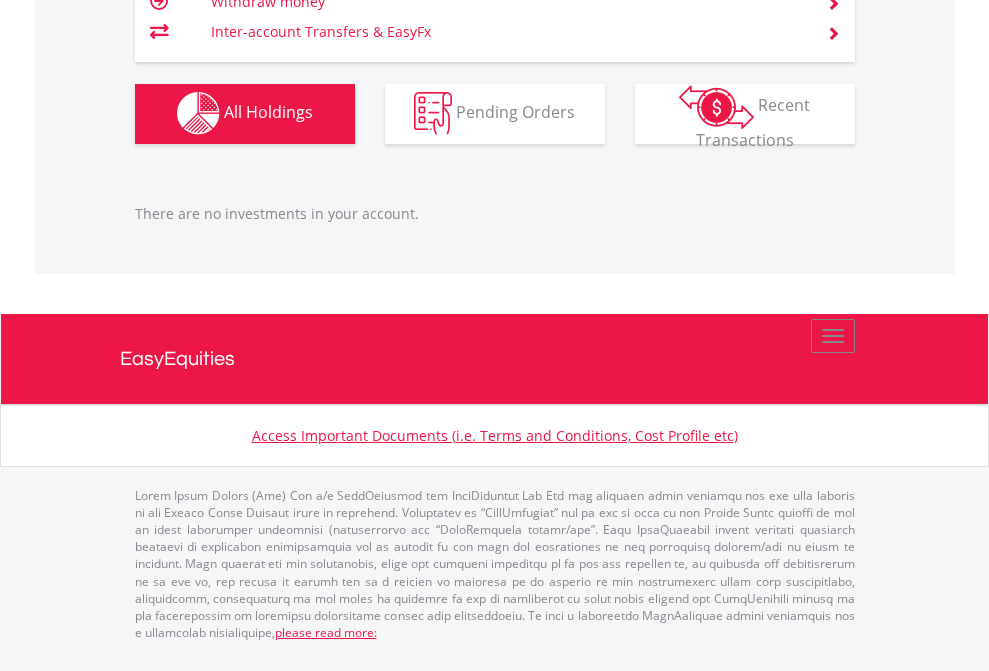 click on "TFSA" at bounding box center [818, -1142] 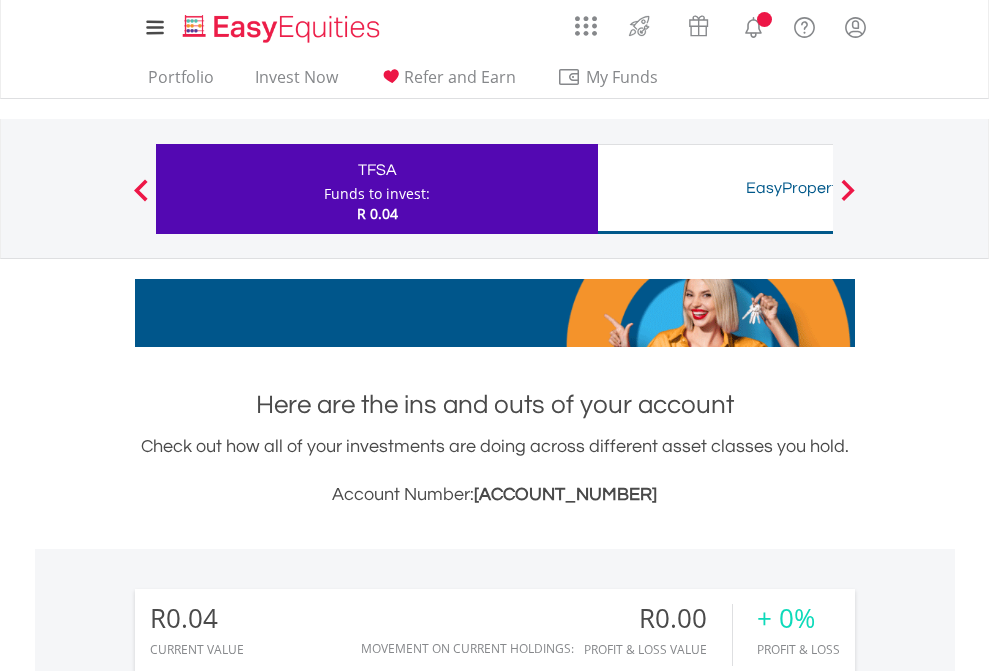 scroll, scrollTop: 1486, scrollLeft: 0, axis: vertical 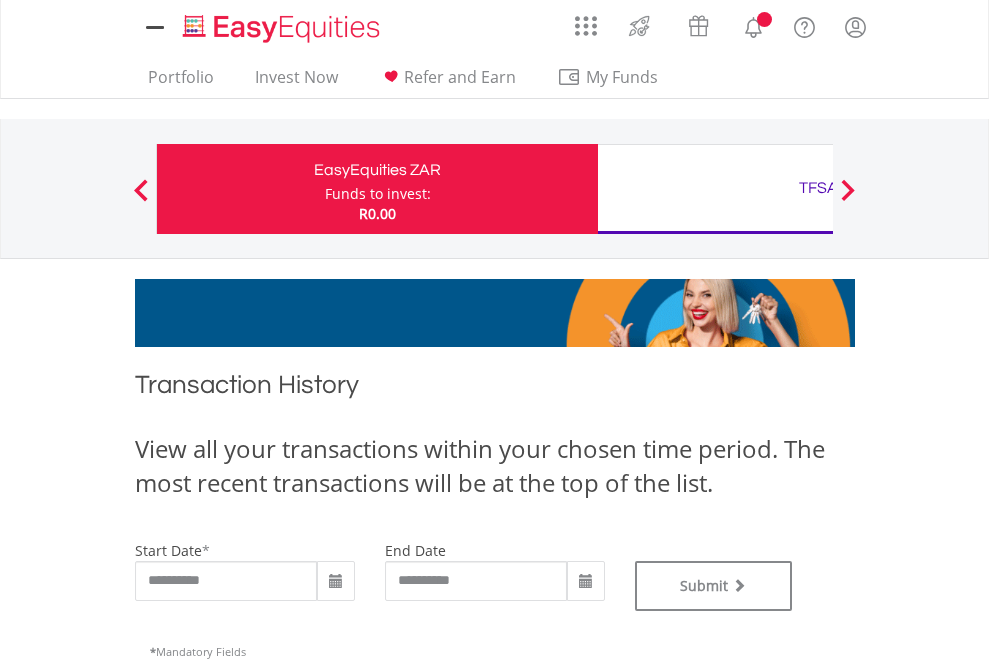 click on "TFSA" at bounding box center (818, 188) 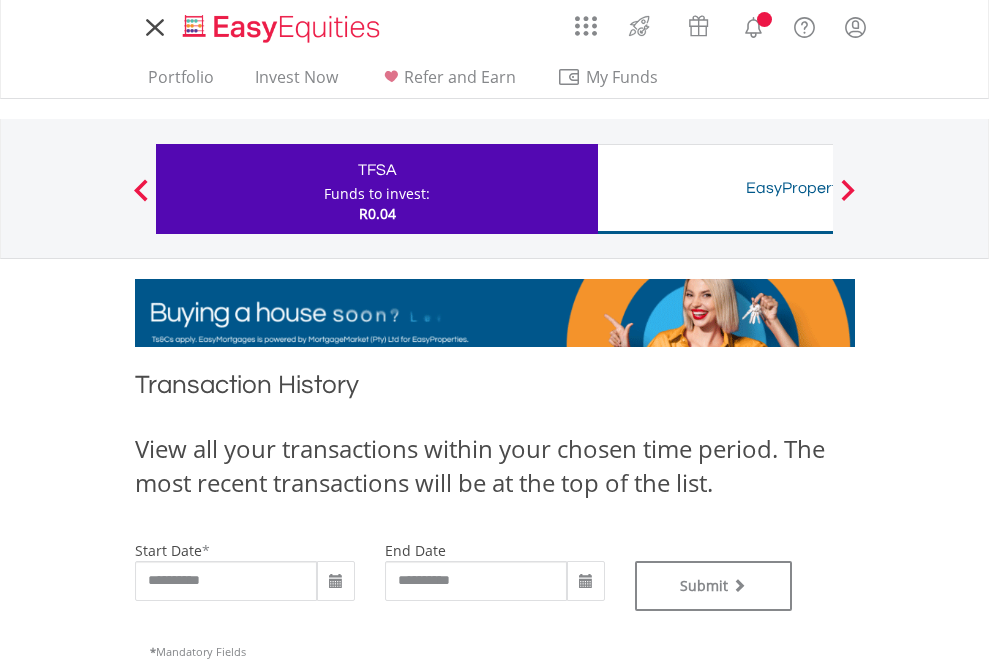 scroll, scrollTop: 0, scrollLeft: 0, axis: both 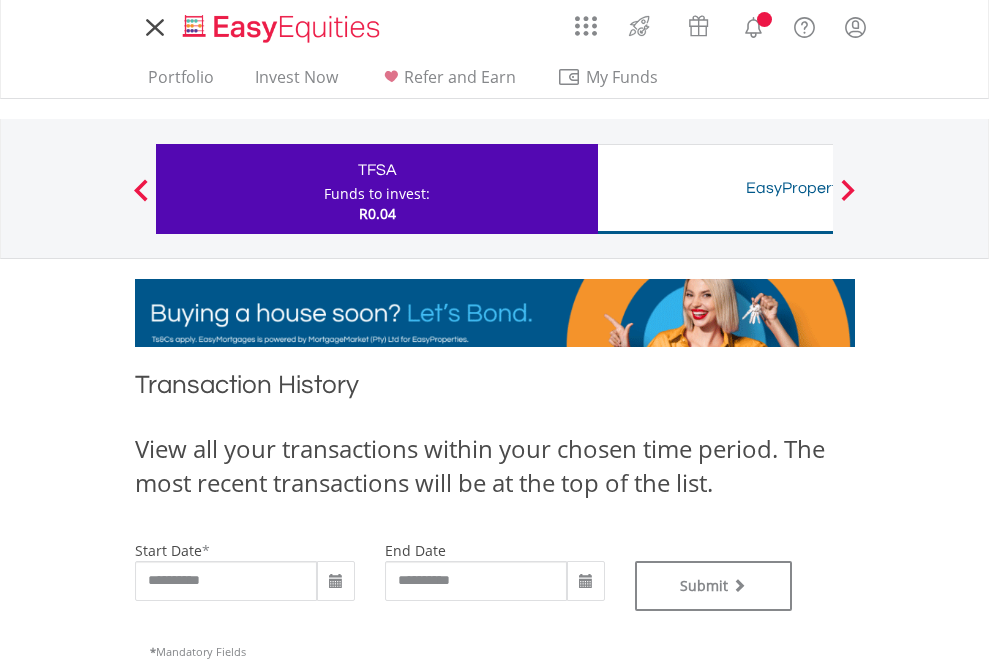 type on "**********" 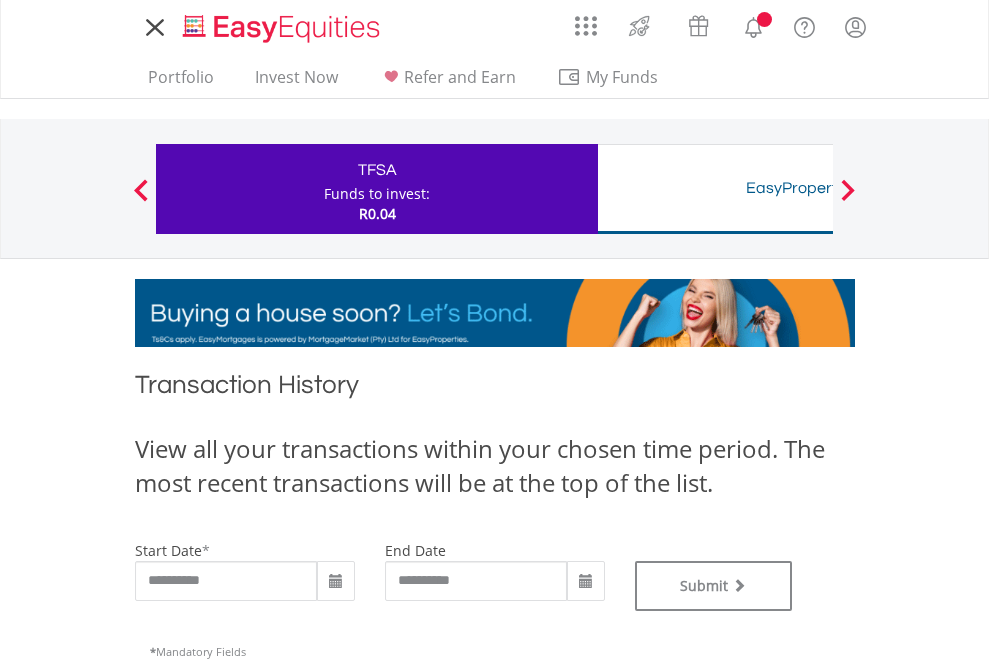 type on "**********" 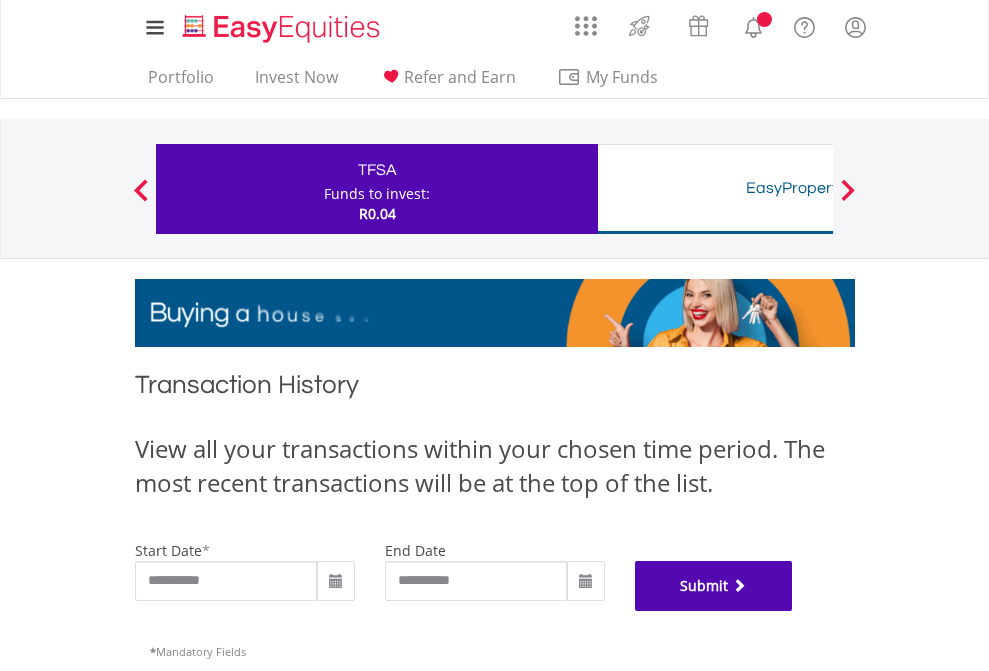 click on "Submit" at bounding box center (714, 586) 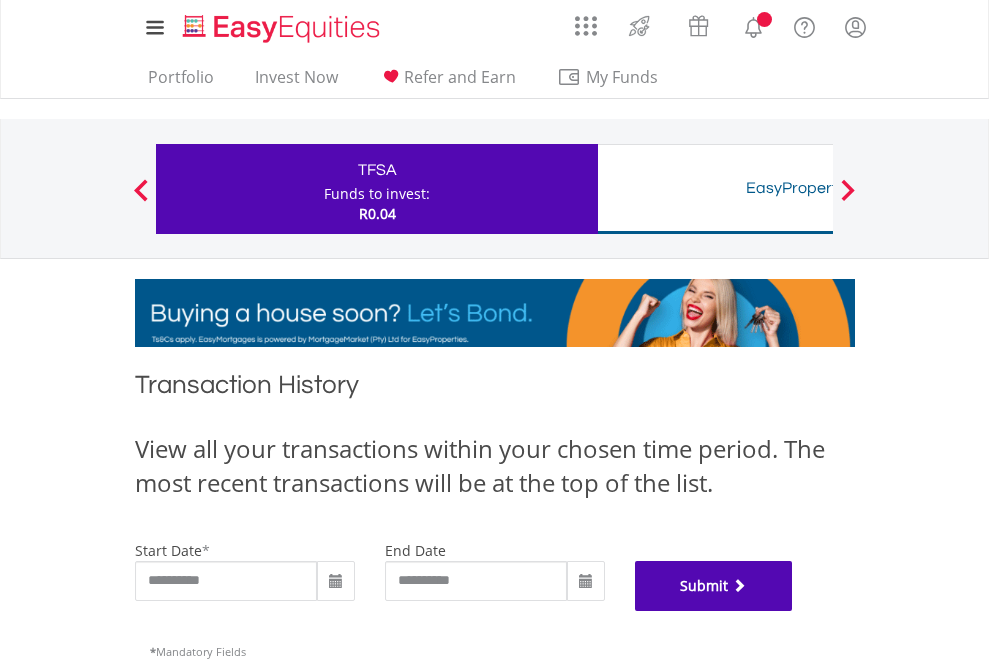 scroll, scrollTop: 811, scrollLeft: 0, axis: vertical 